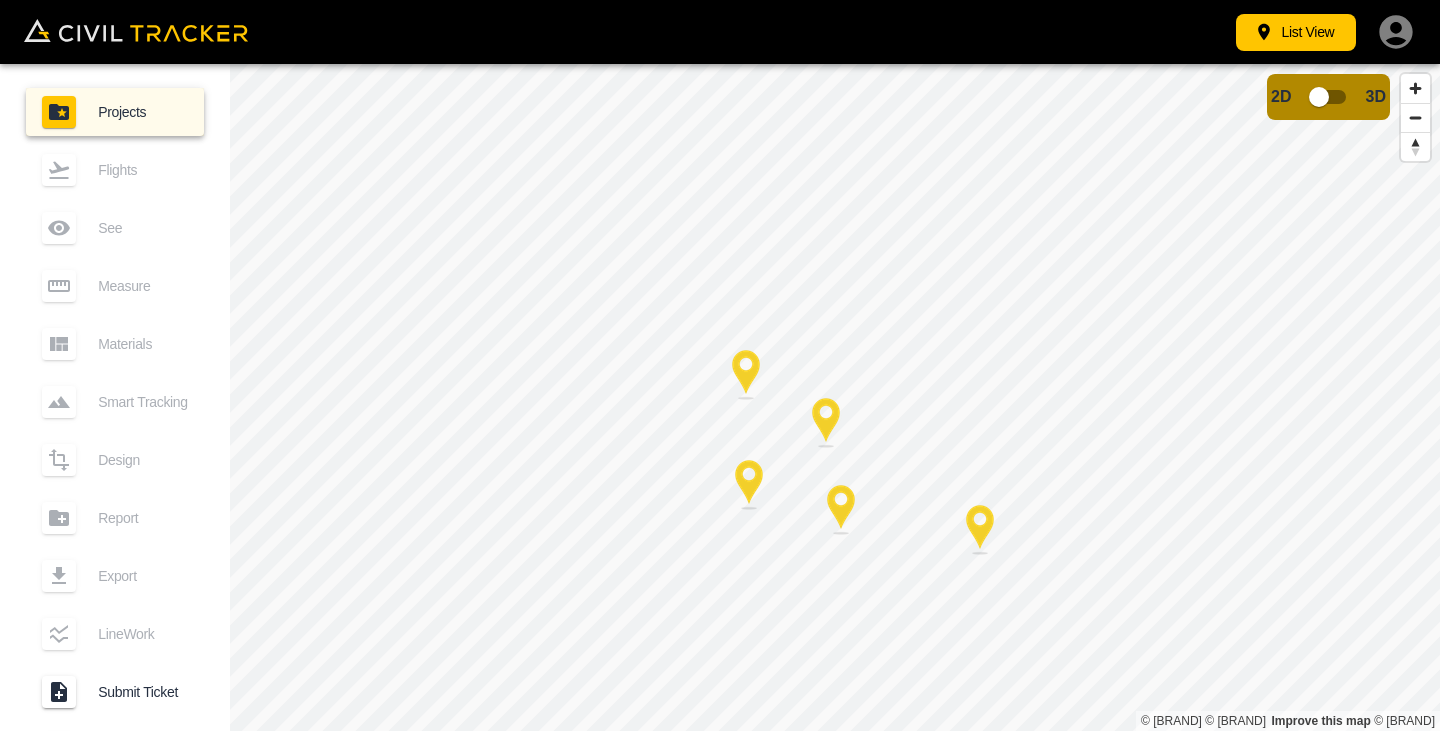 scroll, scrollTop: 0, scrollLeft: 0, axis: both 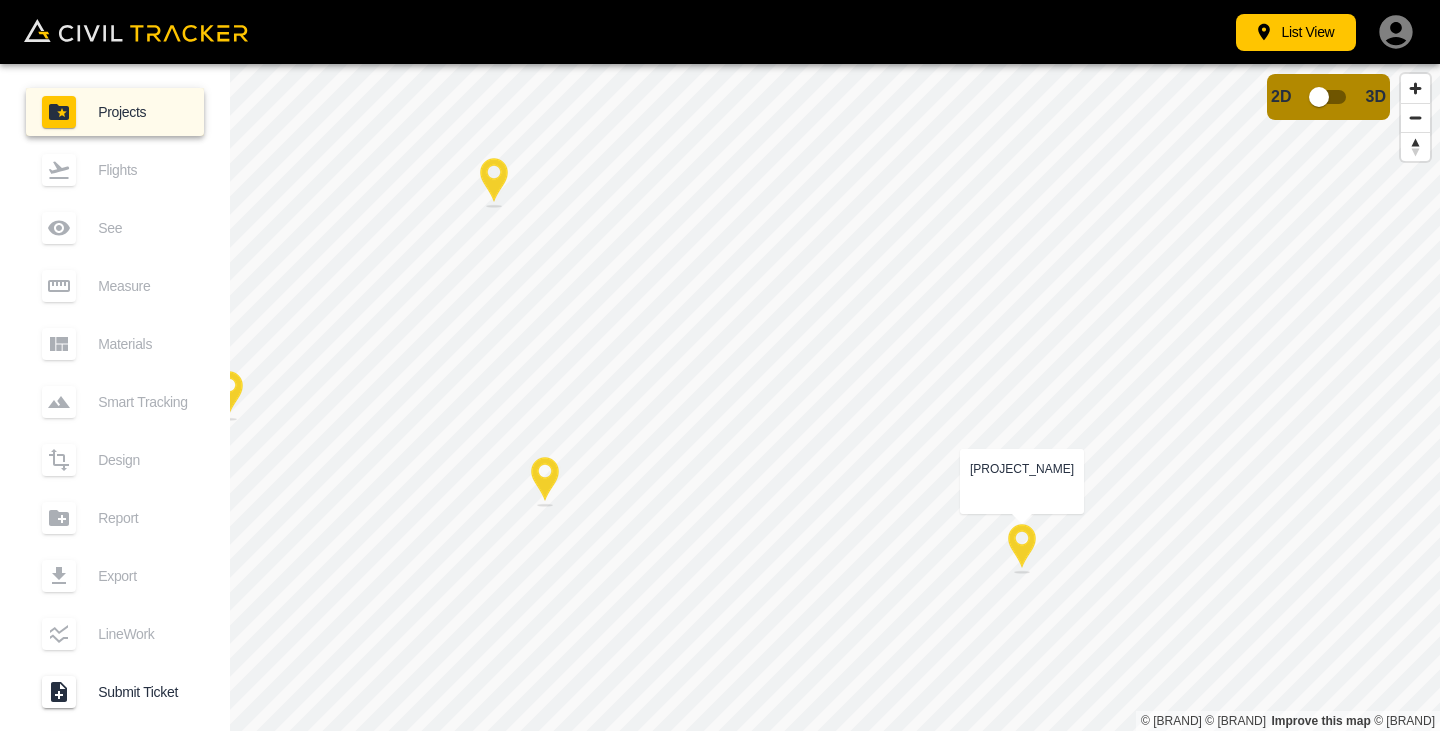 click at bounding box center (1022, 549) 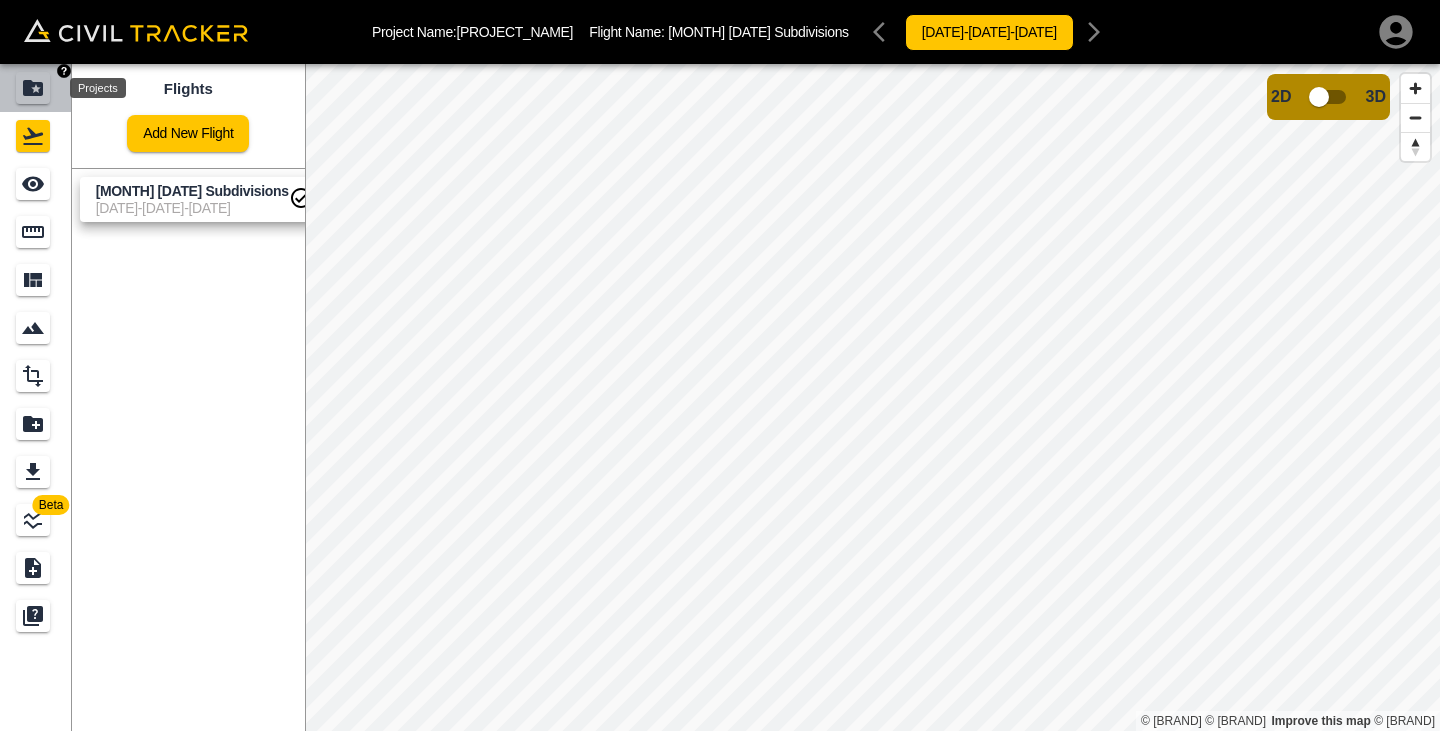 click at bounding box center [33, 88] 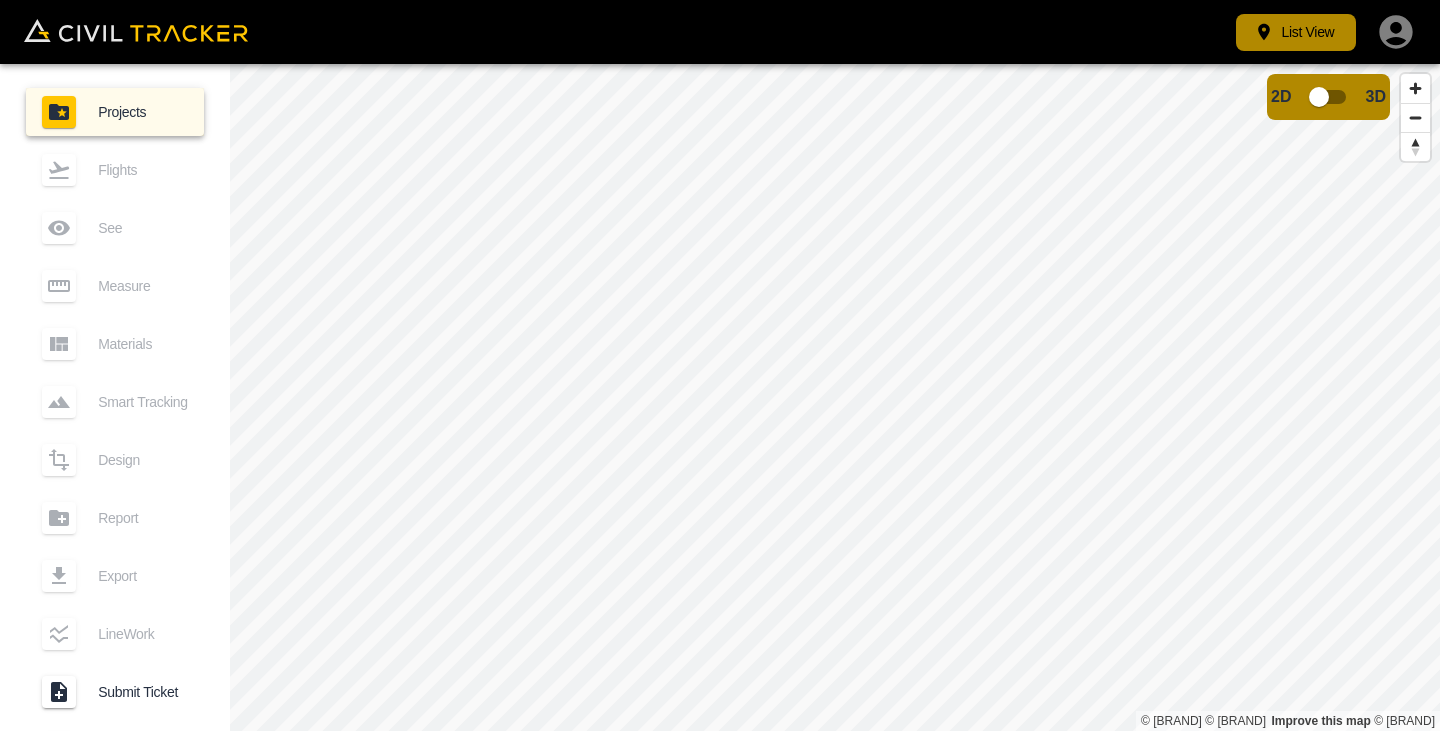 click on "List View" at bounding box center (1296, 32) 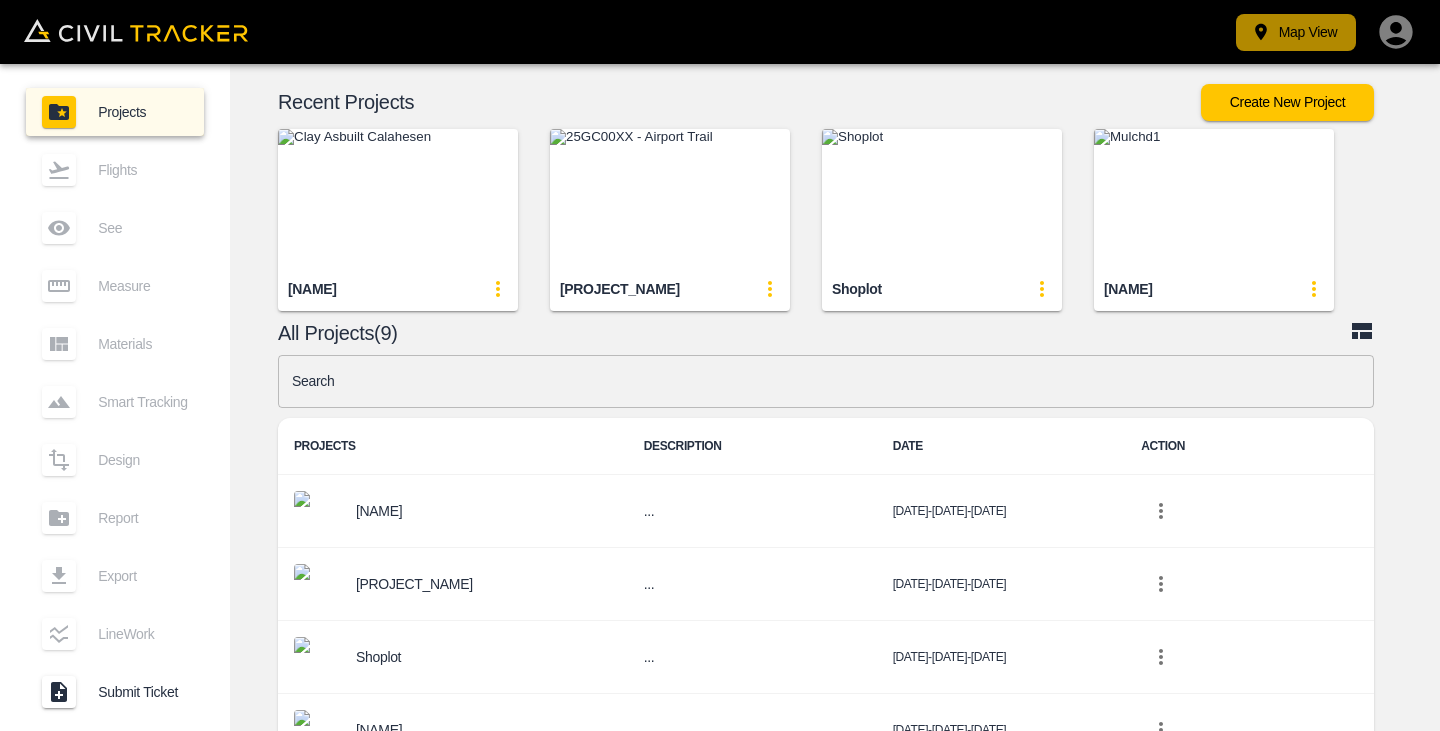 click on "Map View" at bounding box center (1296, 32) 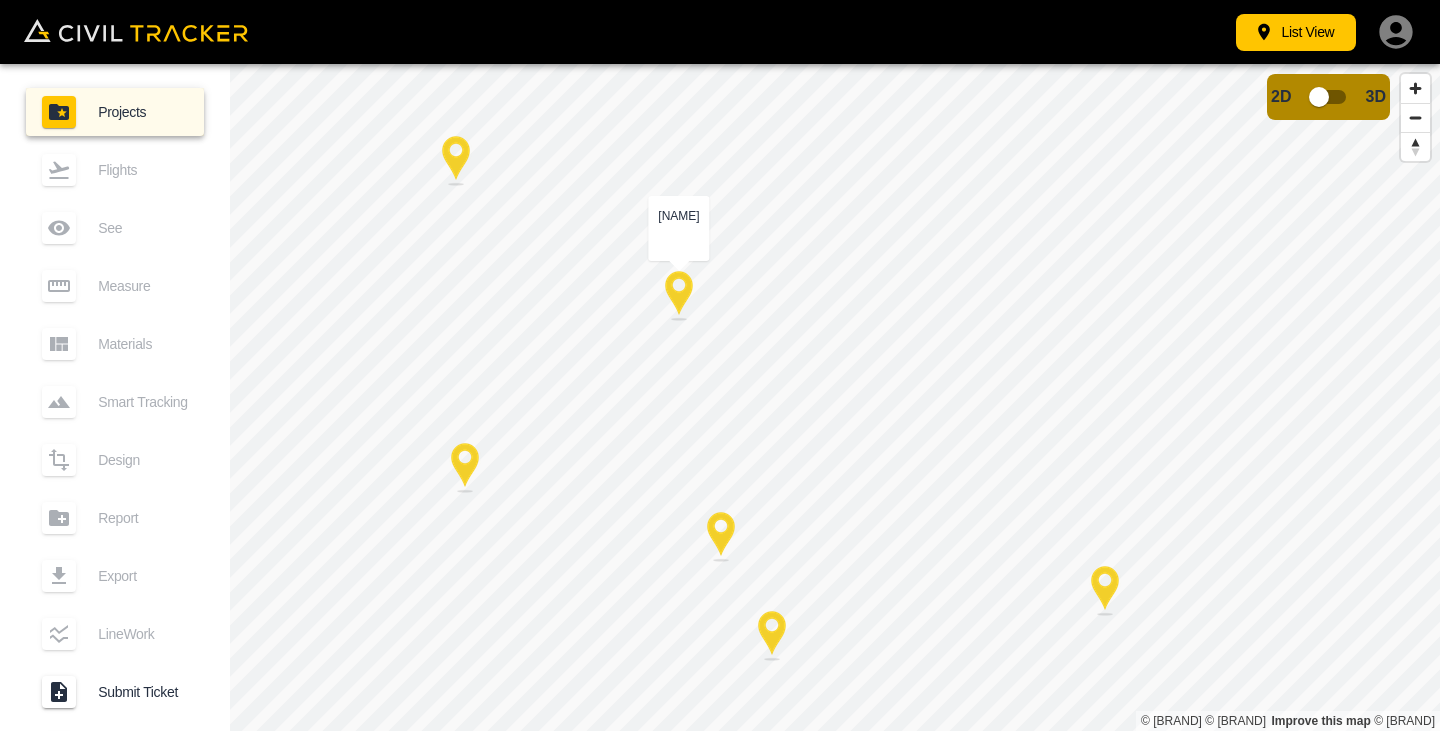 click at bounding box center [679, 296] 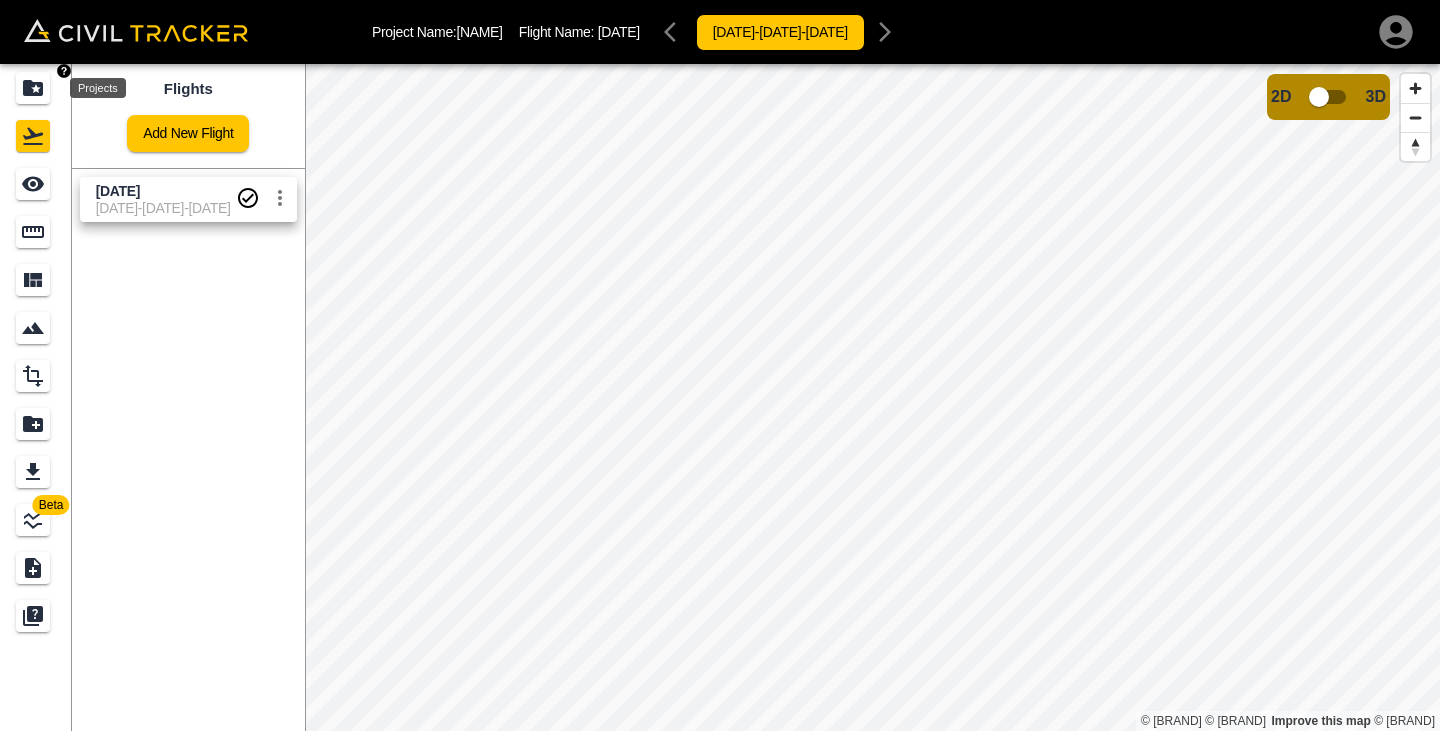 click at bounding box center [33, 88] 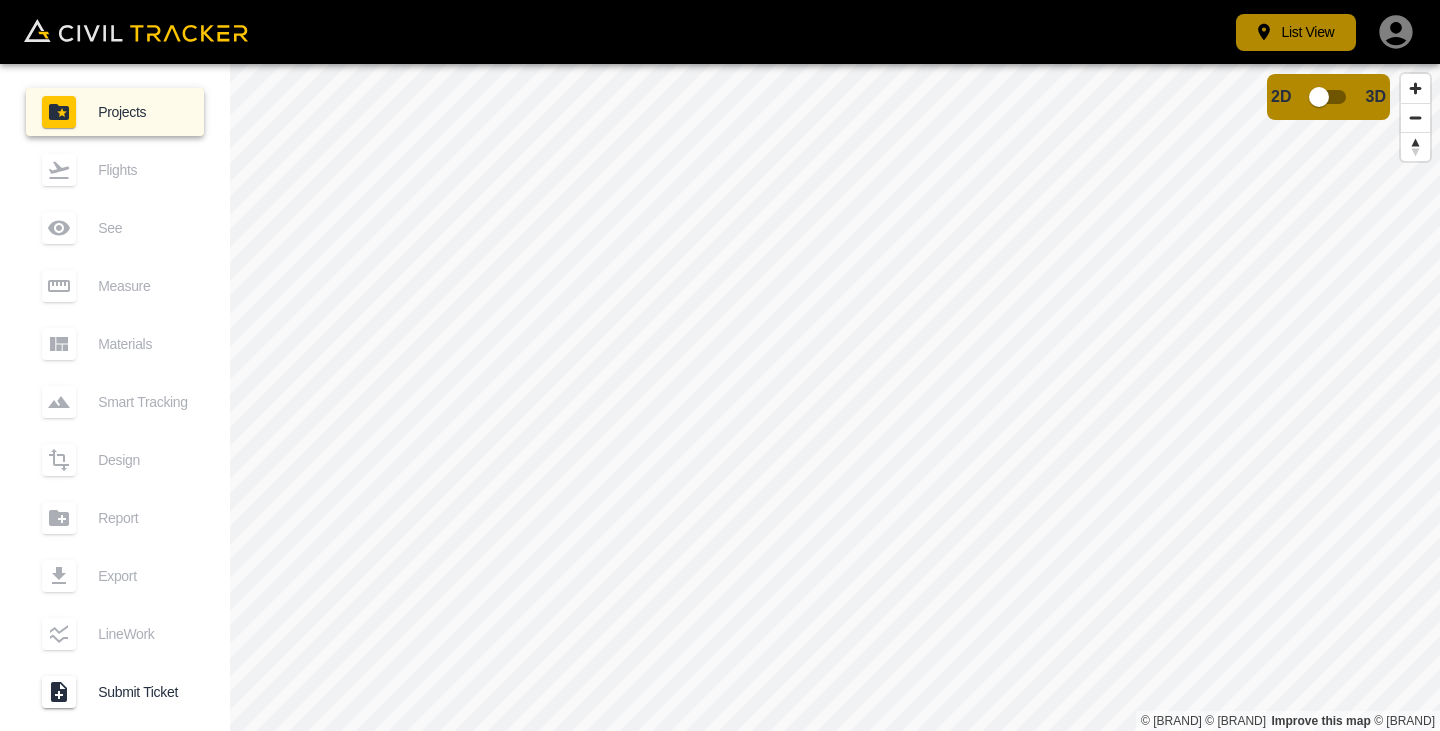 click on "List View" at bounding box center [1296, 32] 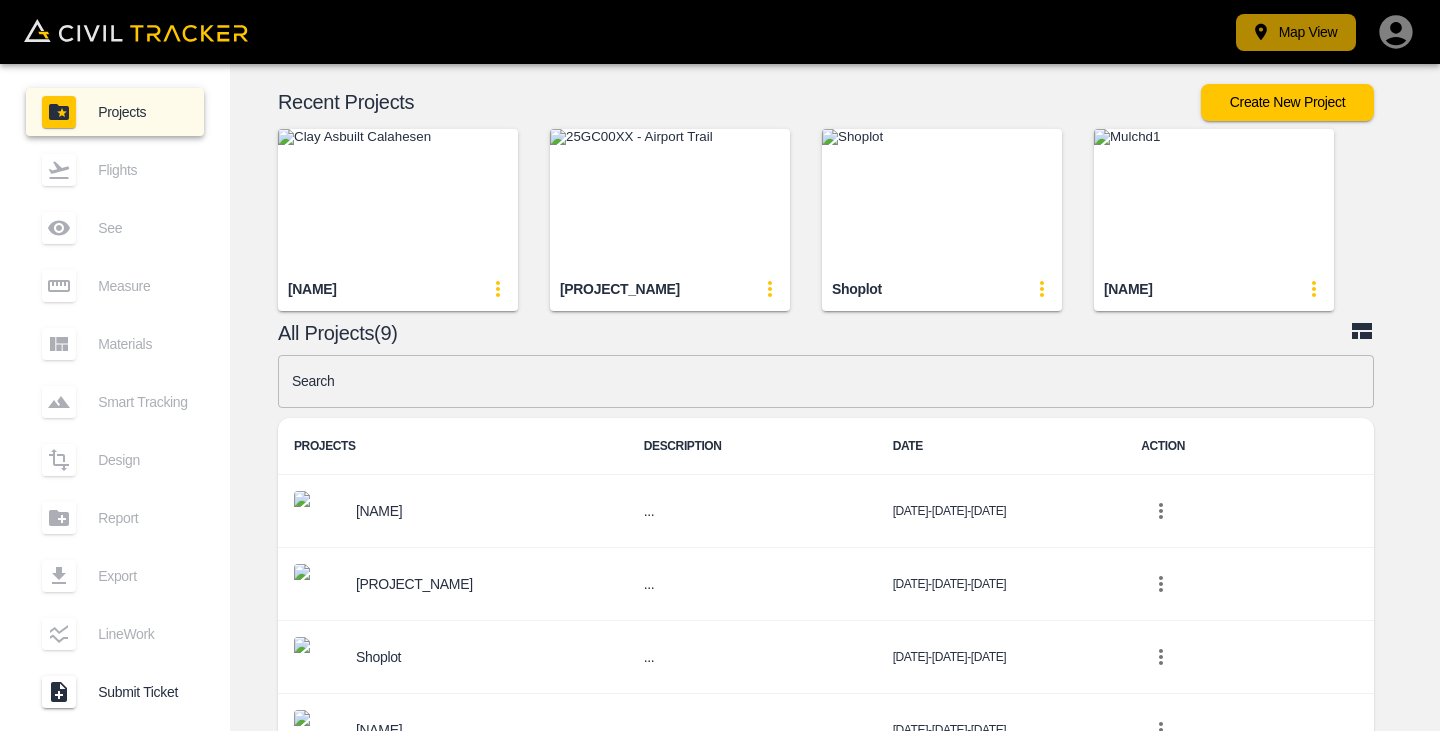 click on "Map View" at bounding box center [1296, 32] 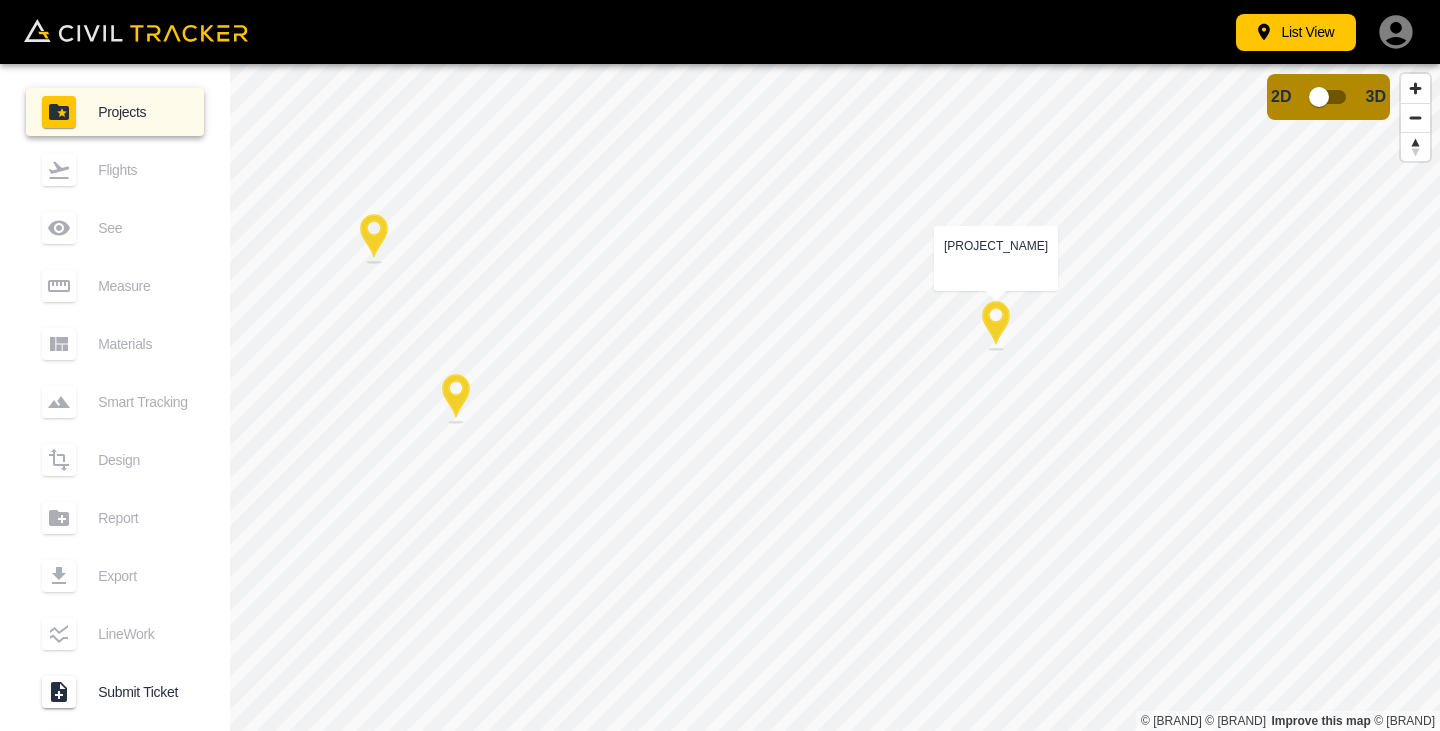click at bounding box center [996, 326] 